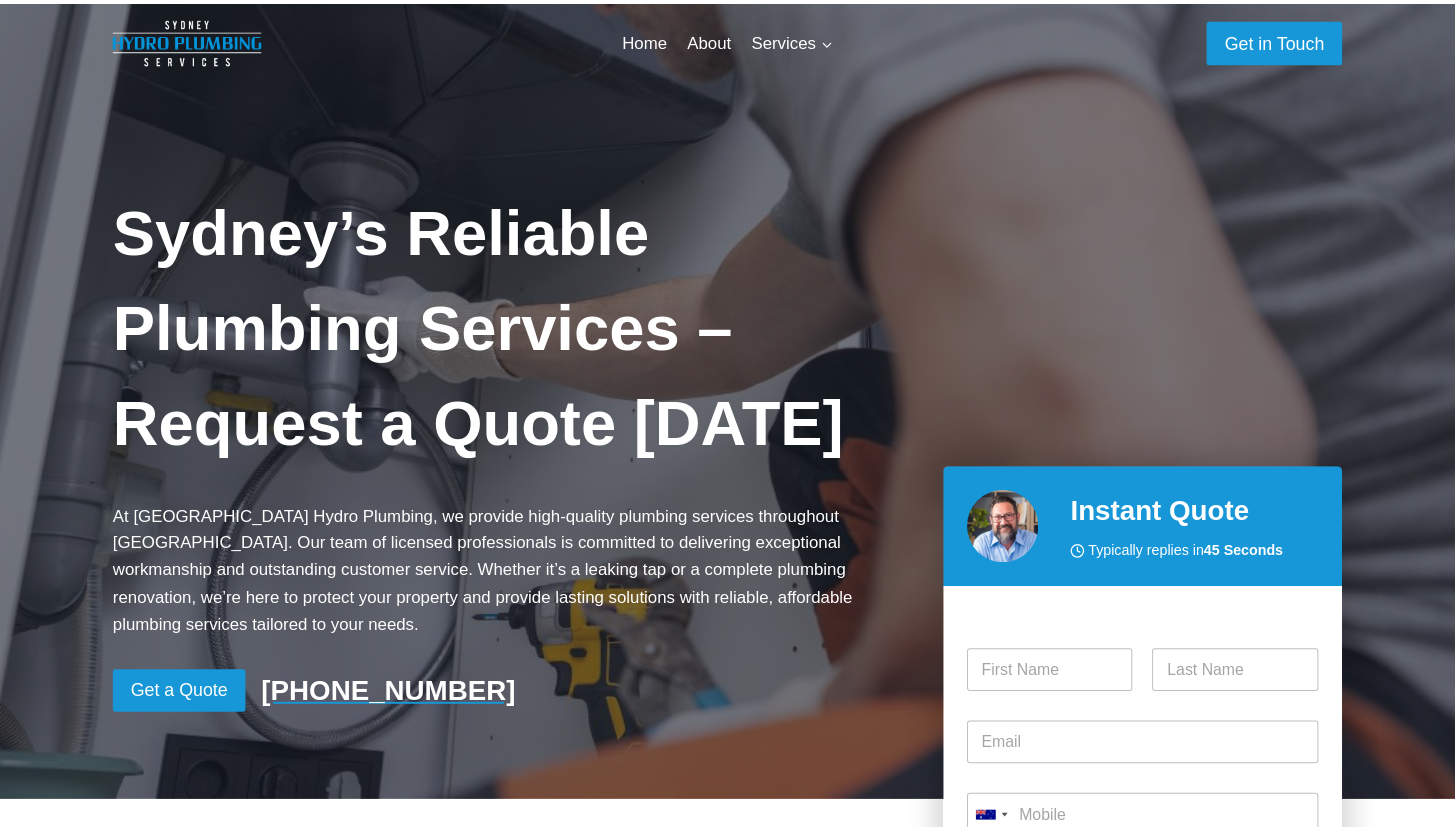 scroll, scrollTop: 0, scrollLeft: 0, axis: both 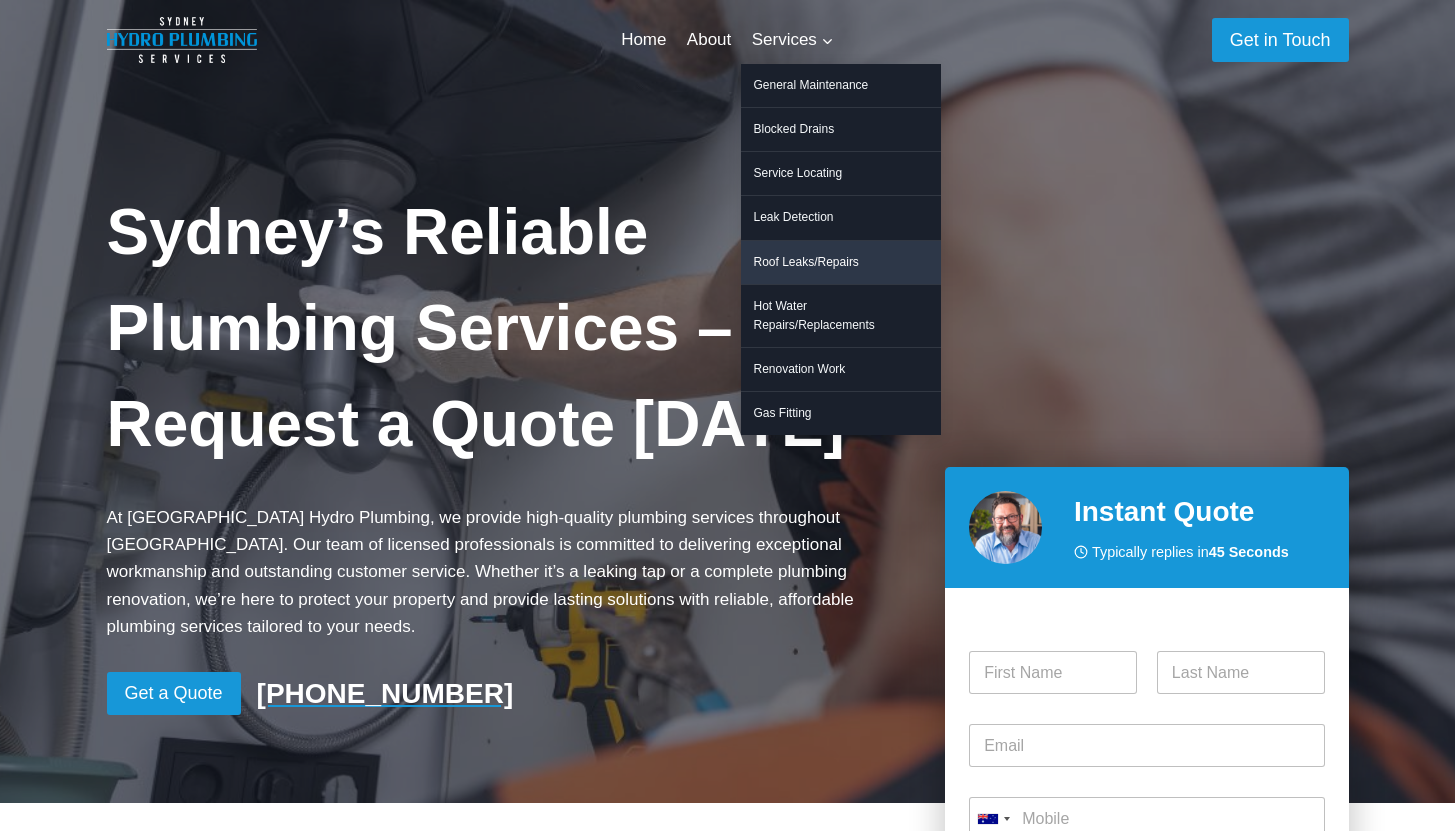 click on "Roof Leaks/Repairs" at bounding box center [841, 262] 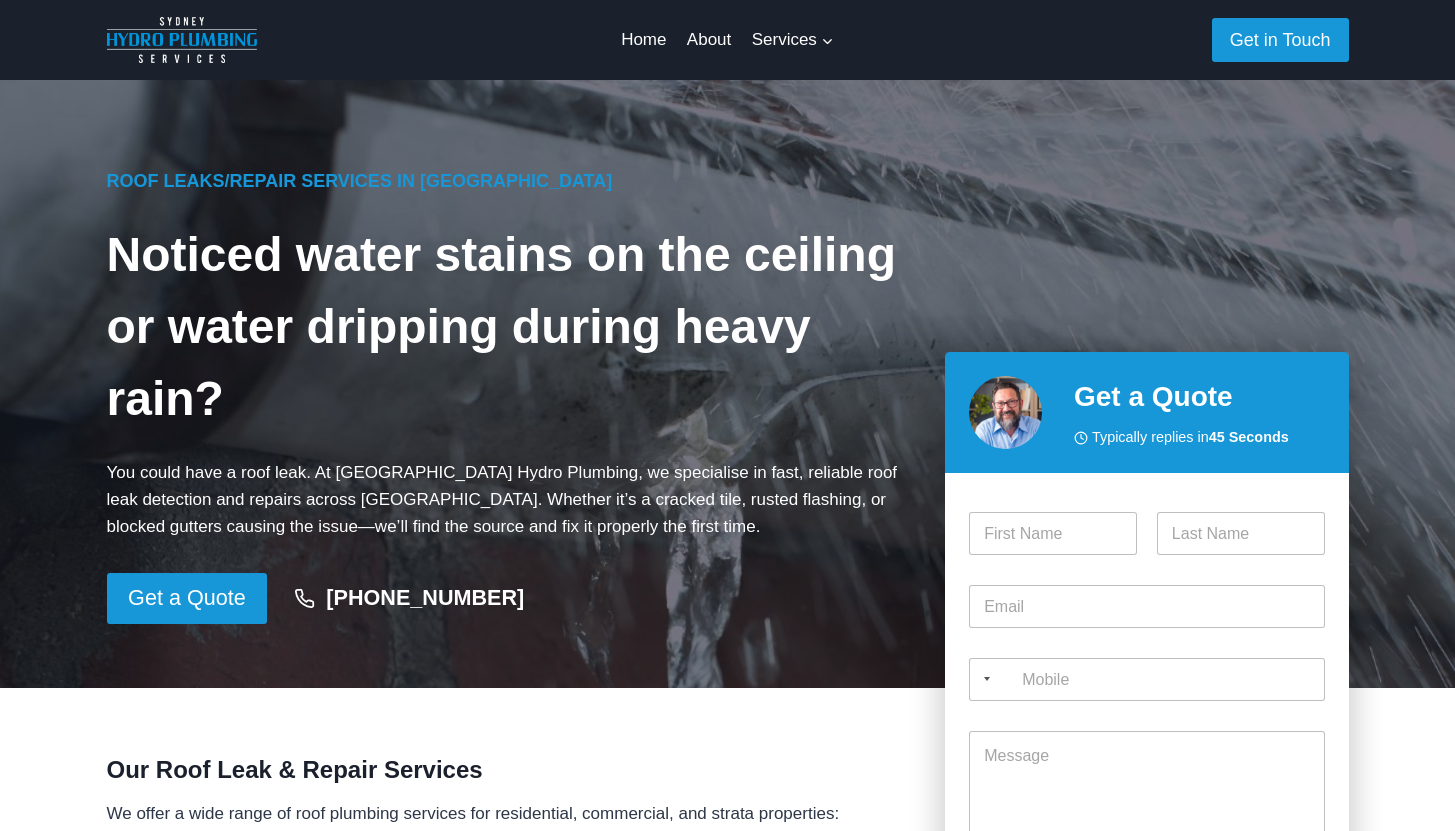 scroll, scrollTop: 0, scrollLeft: 0, axis: both 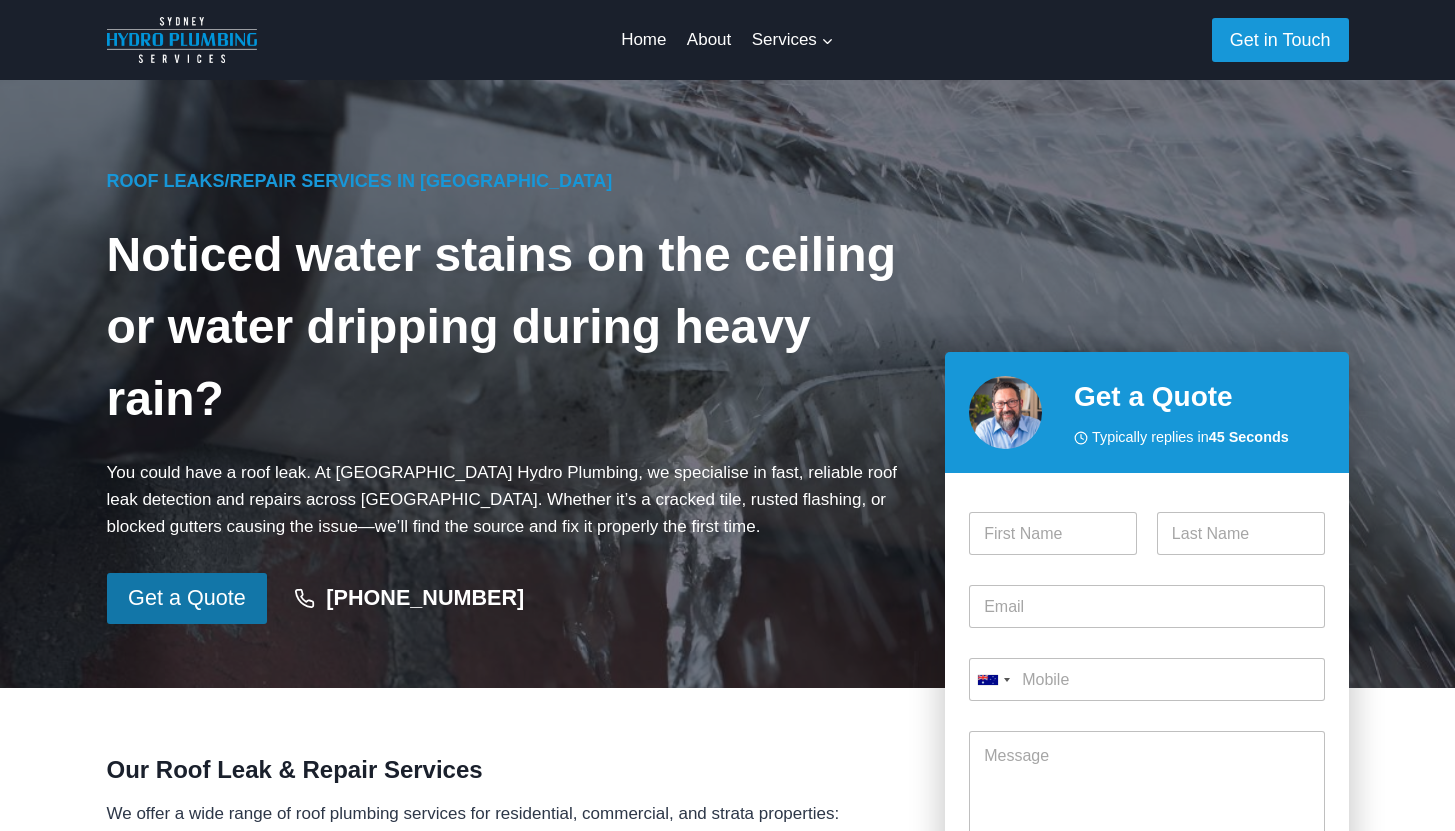 click on "Get a Quote" at bounding box center (187, 598) 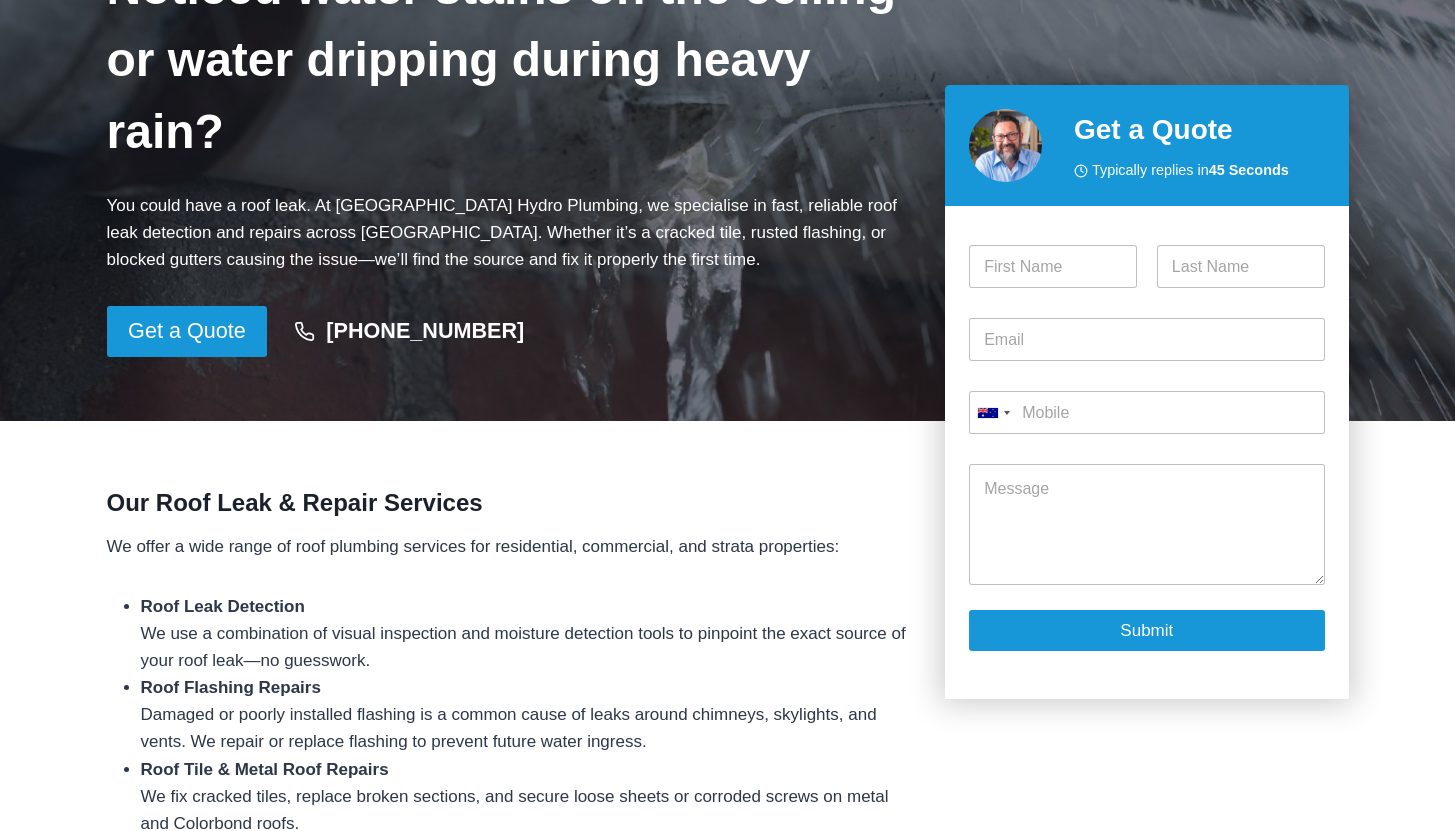 scroll, scrollTop: 0, scrollLeft: 0, axis: both 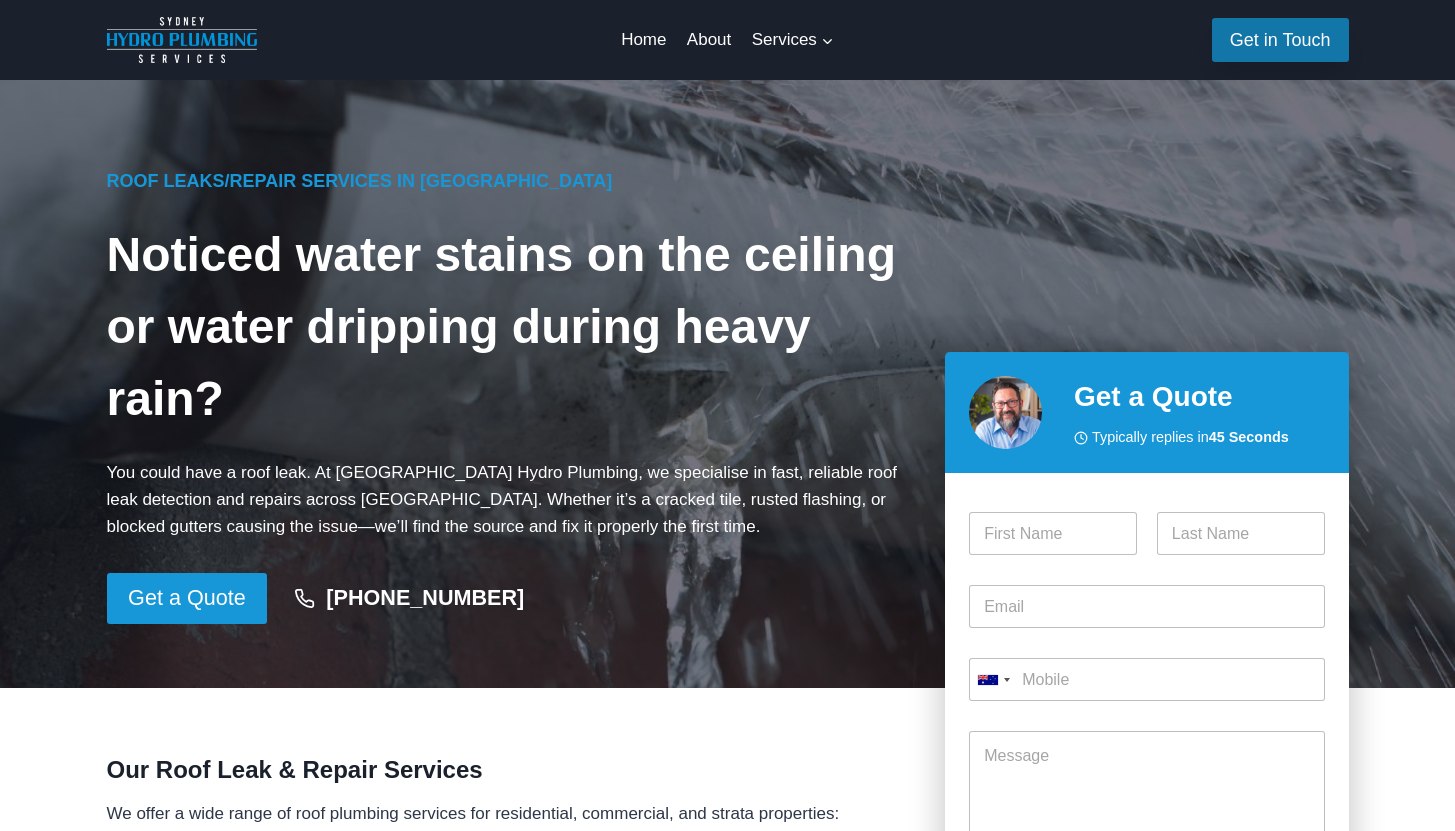 click on "Get in Touch" at bounding box center [1280, 39] 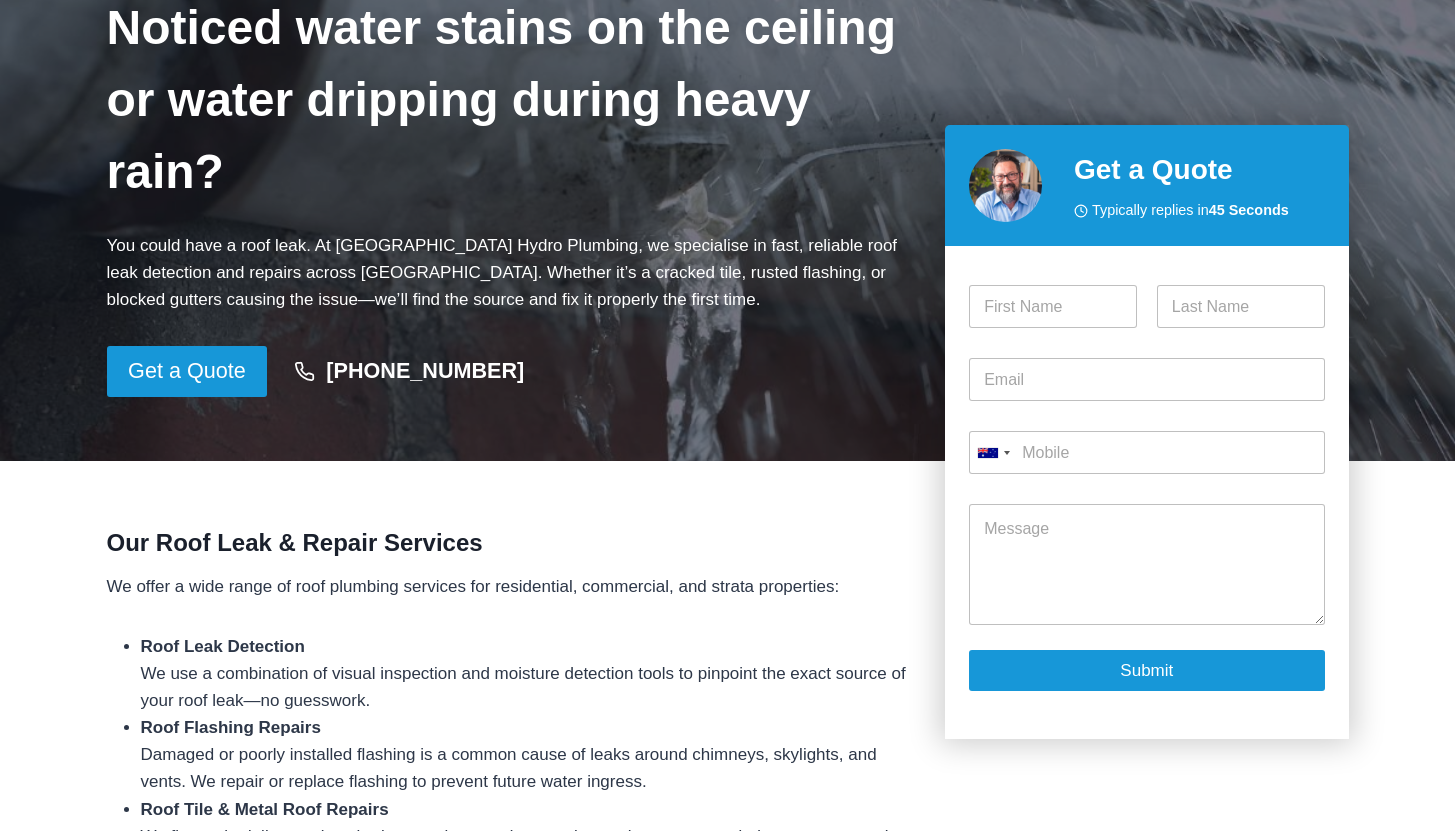 scroll, scrollTop: 0, scrollLeft: 0, axis: both 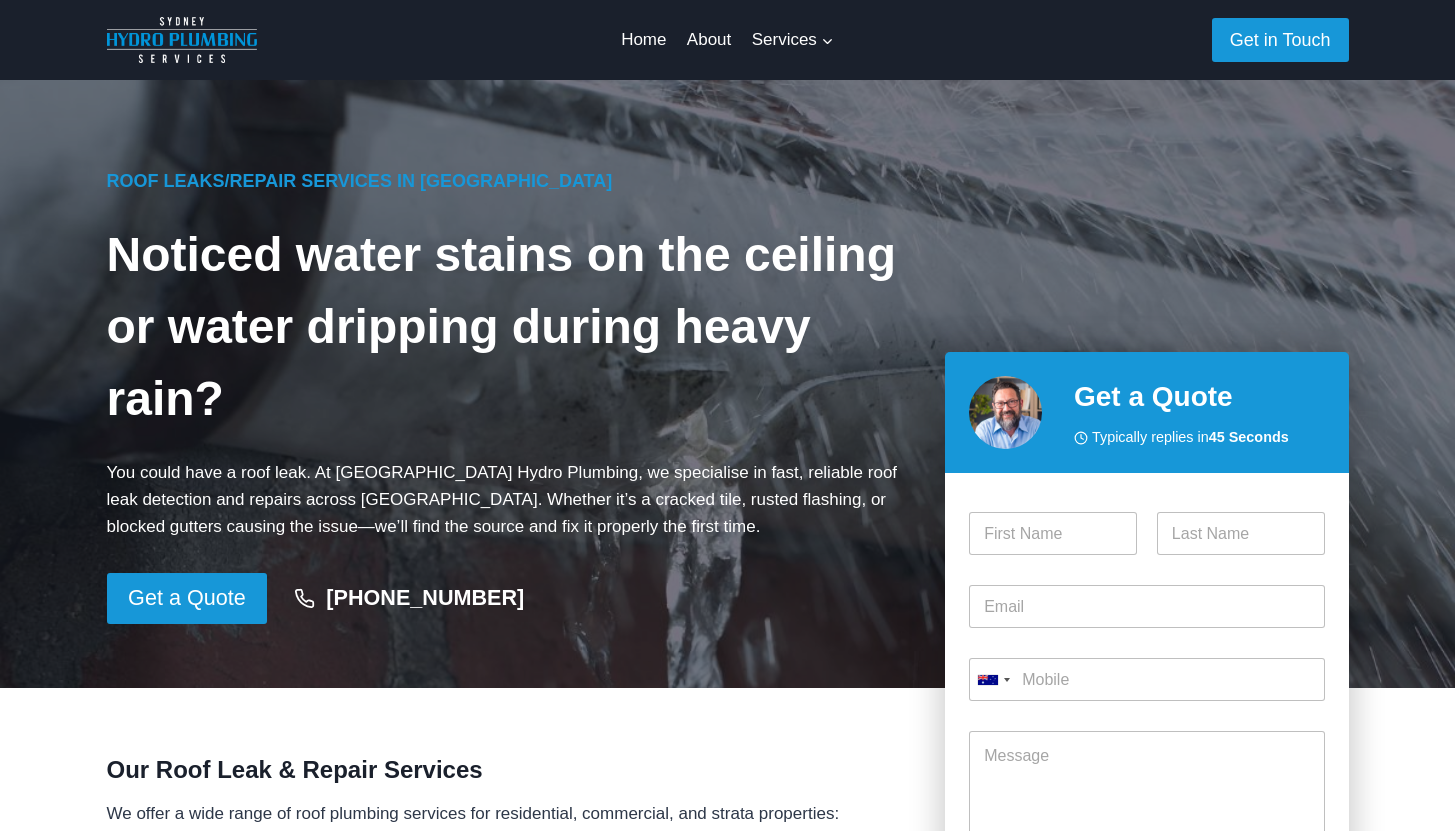 click on "Noticed water stains on the ceiling or water dripping during heavy rain?" at bounding box center (510, 327) 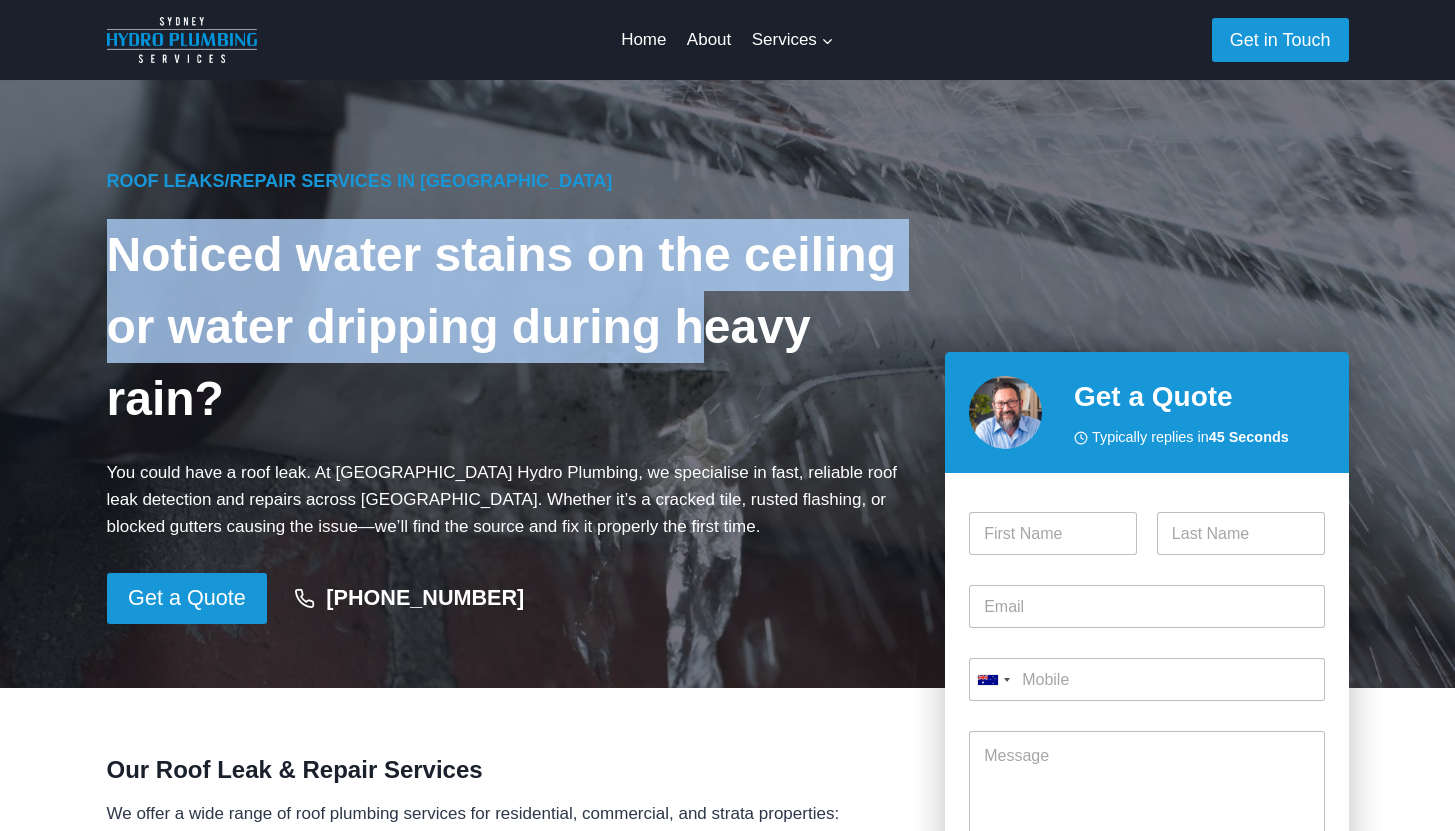 drag, startPoint x: 113, startPoint y: 261, endPoint x: 674, endPoint y: 309, distance: 563.04974 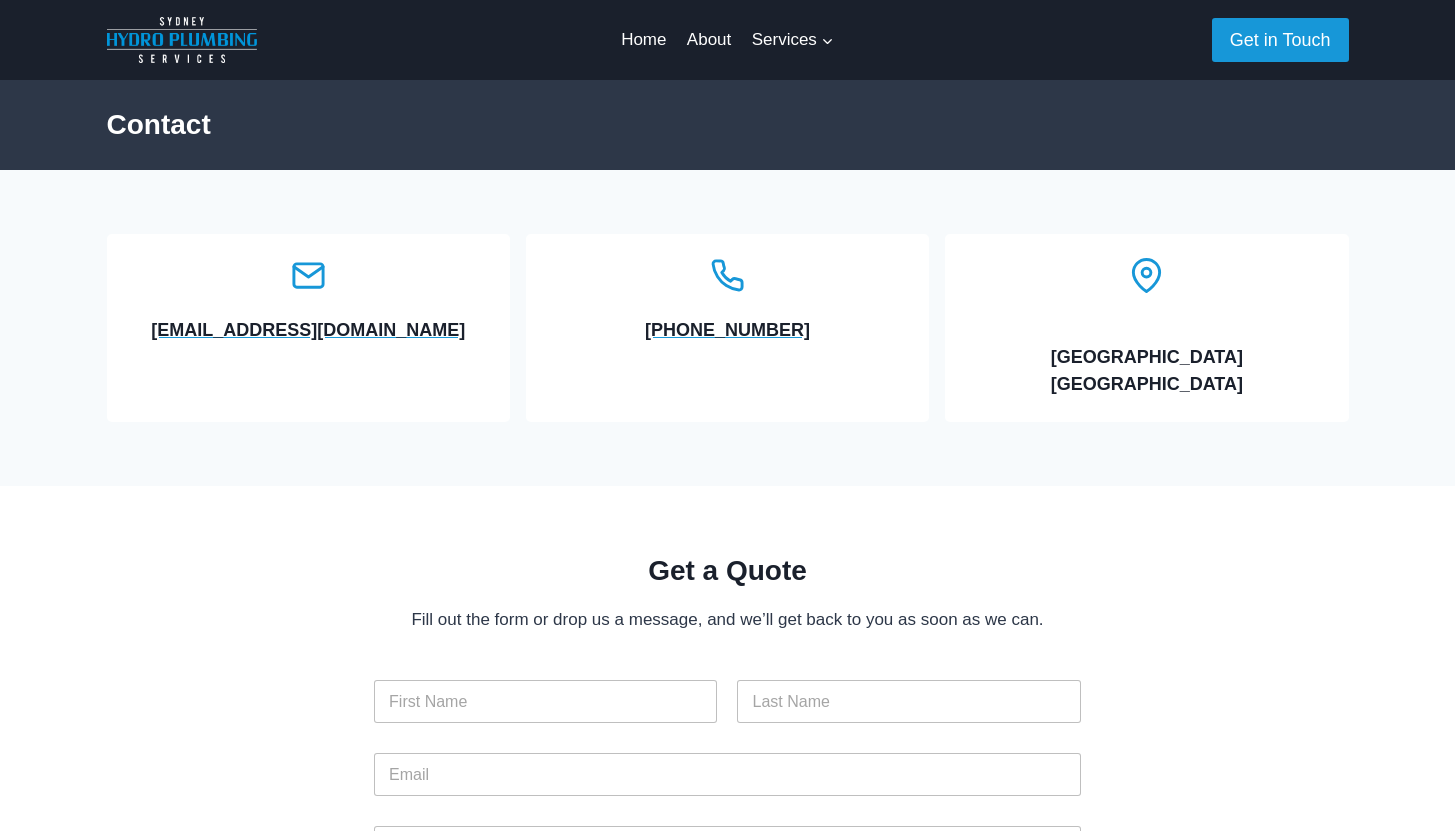 scroll, scrollTop: 0, scrollLeft: 0, axis: both 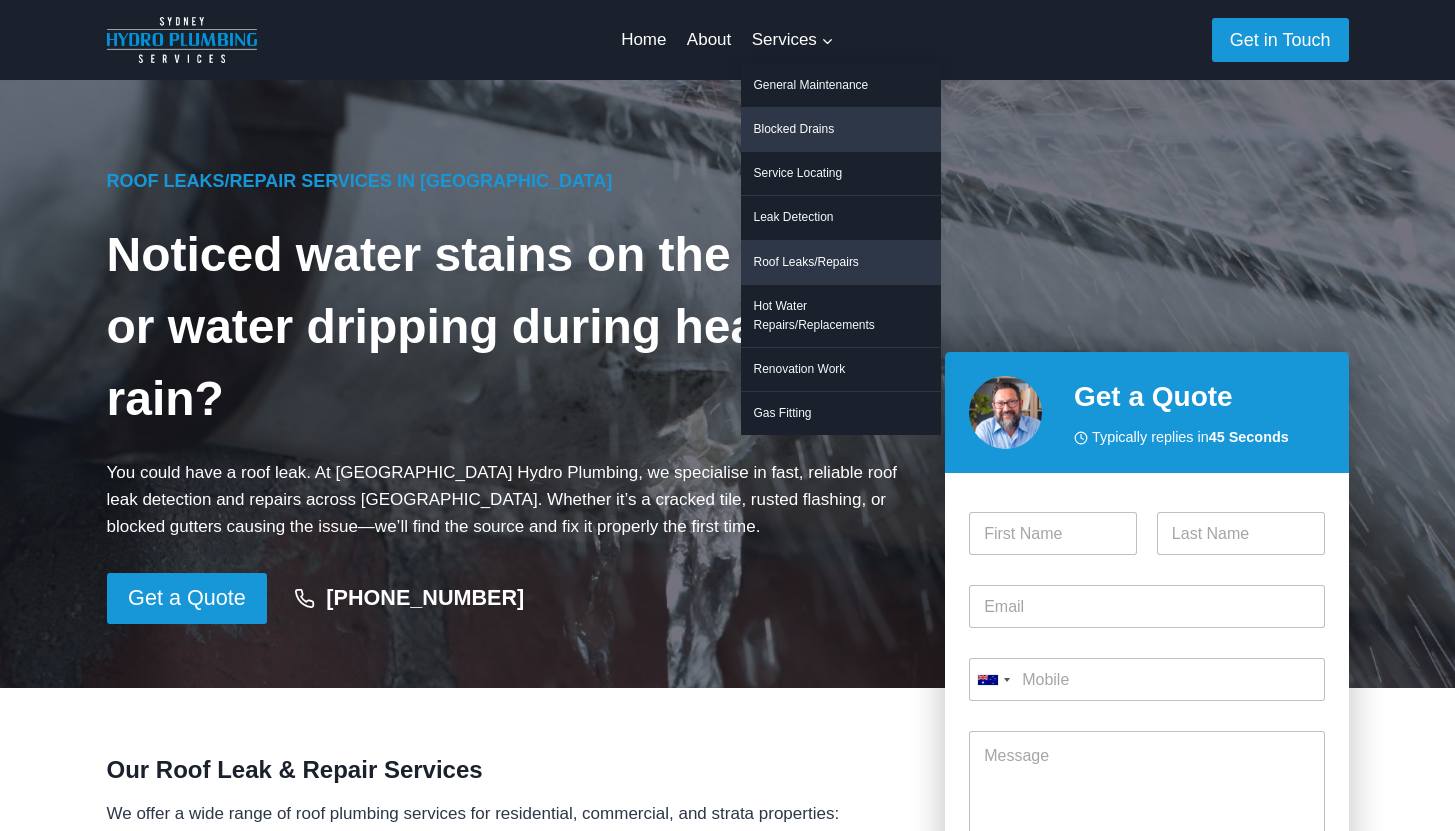click on "Blocked Drains" at bounding box center (841, 129) 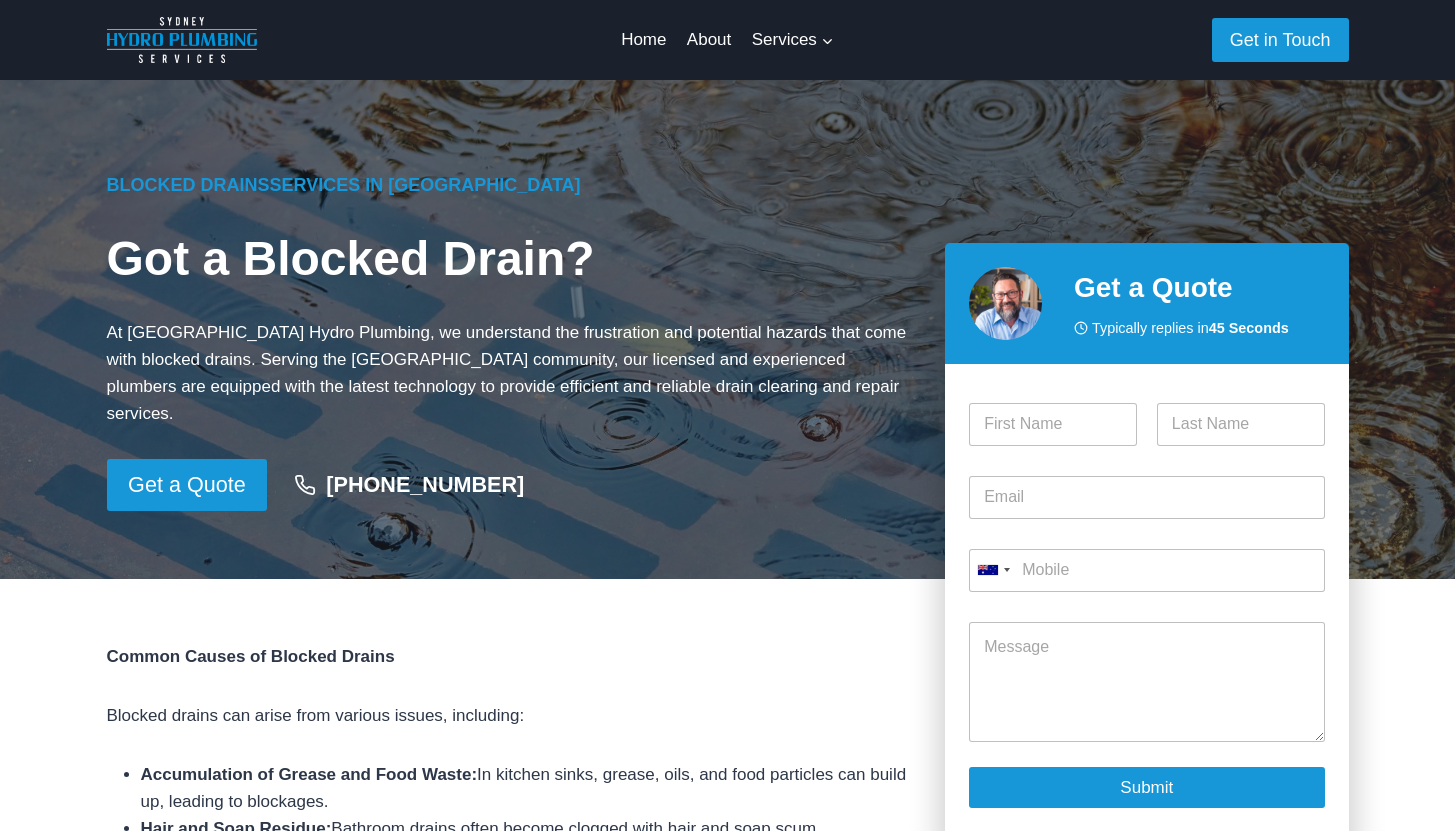 scroll, scrollTop: 0, scrollLeft: 0, axis: both 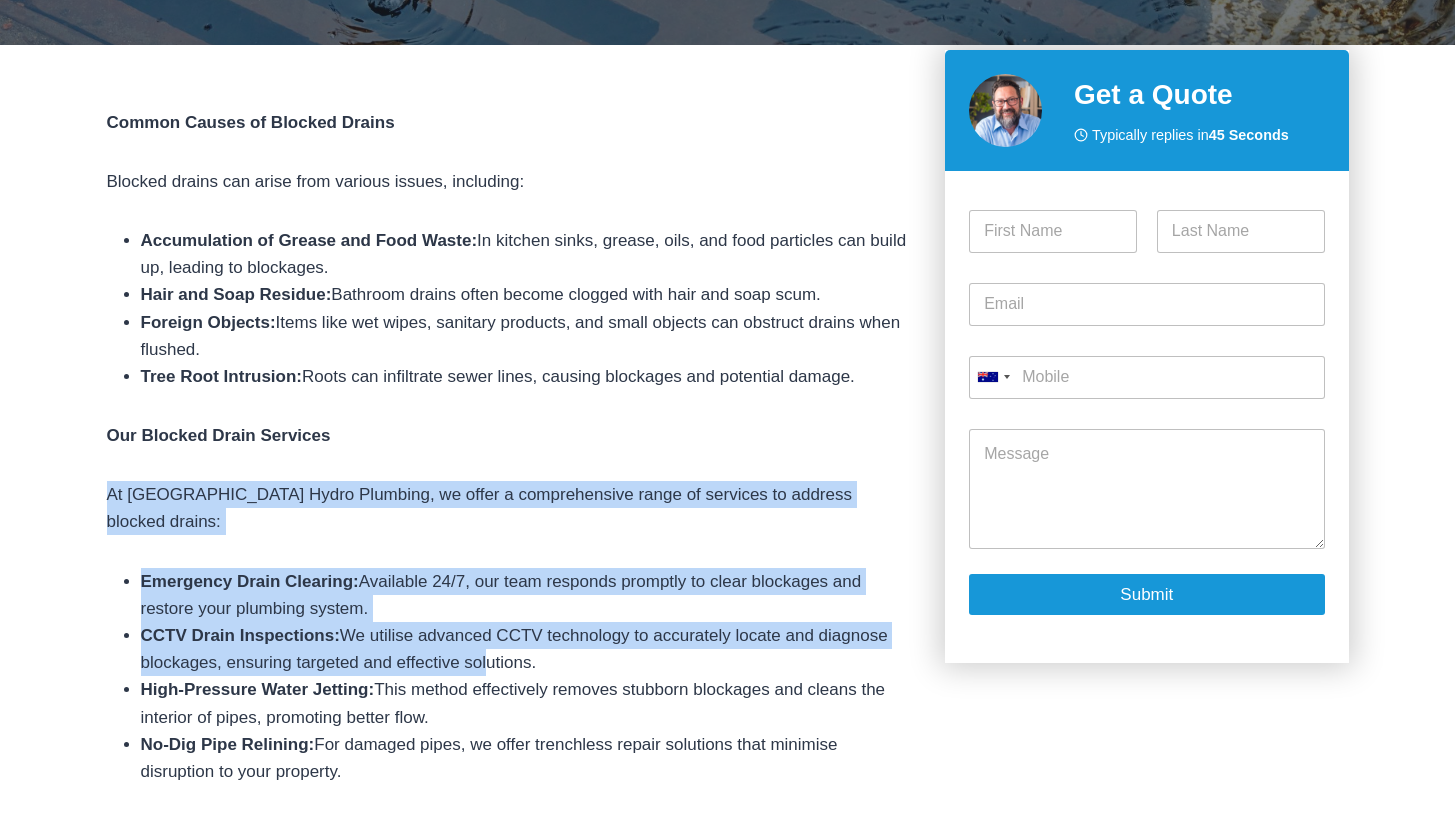 drag, startPoint x: 101, startPoint y: 462, endPoint x: 485, endPoint y: 625, distance: 417.16302 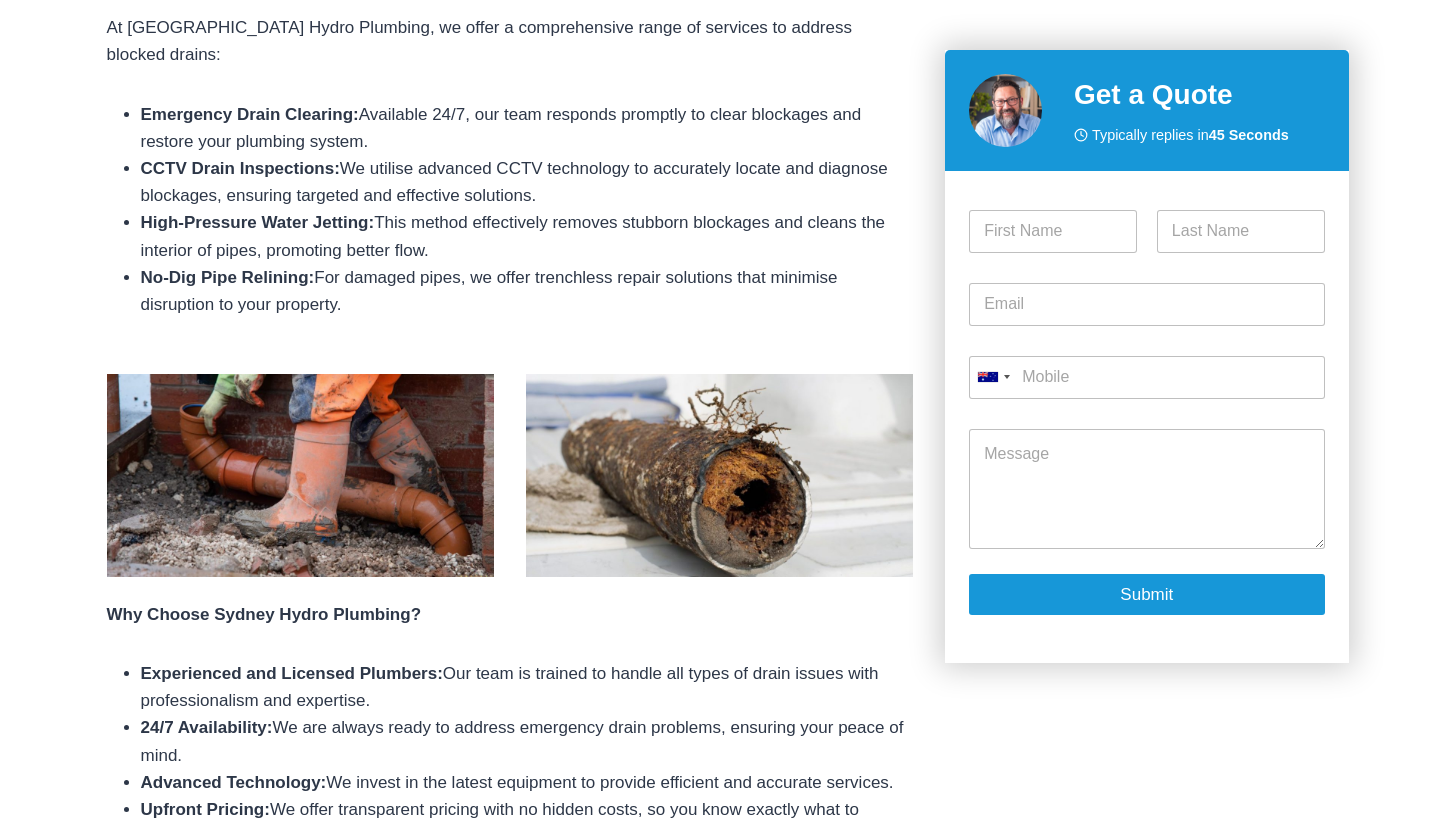 scroll, scrollTop: 985, scrollLeft: 0, axis: vertical 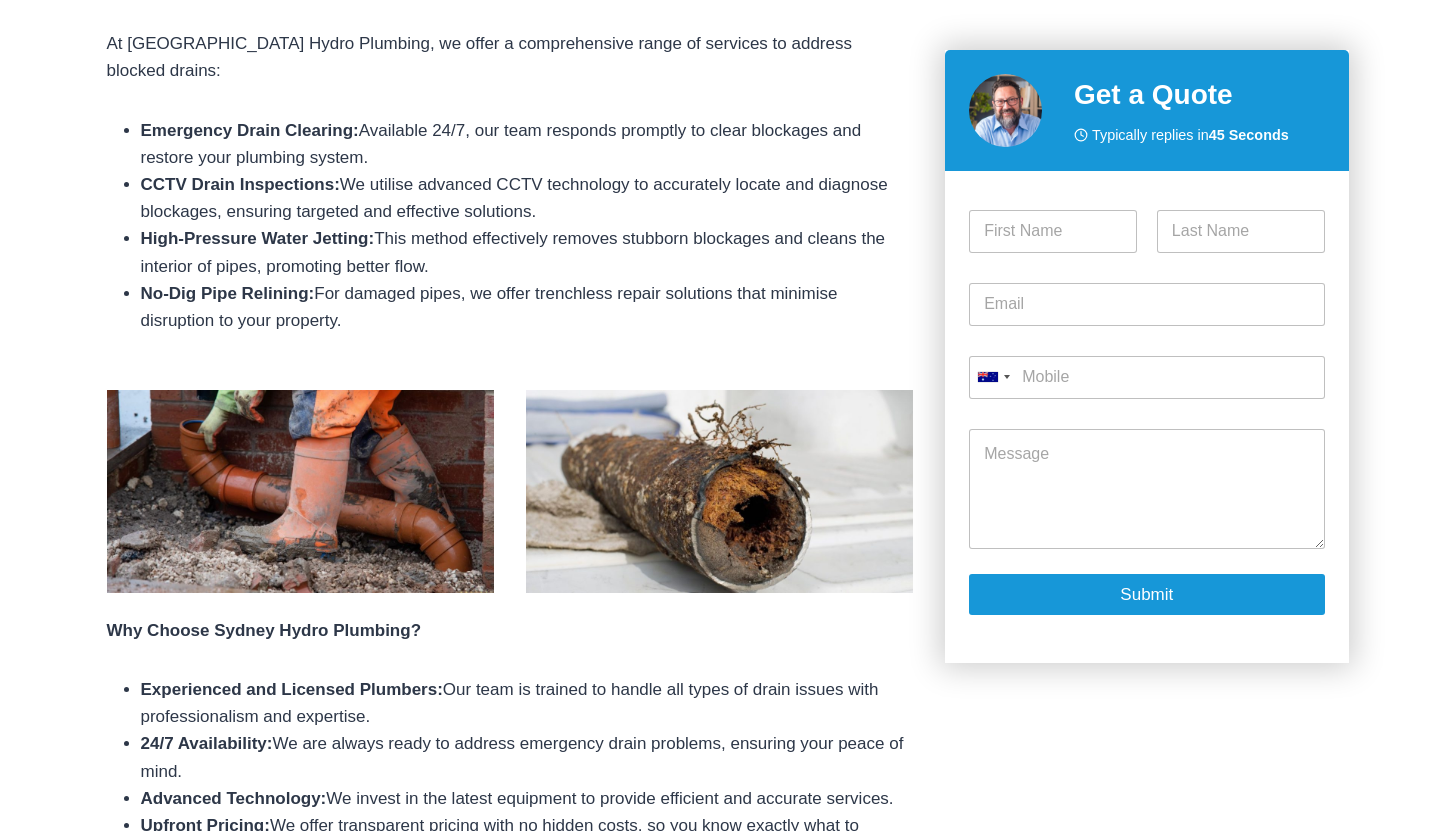 drag, startPoint x: 165, startPoint y: 149, endPoint x: 274, endPoint y: 156, distance: 109.22454 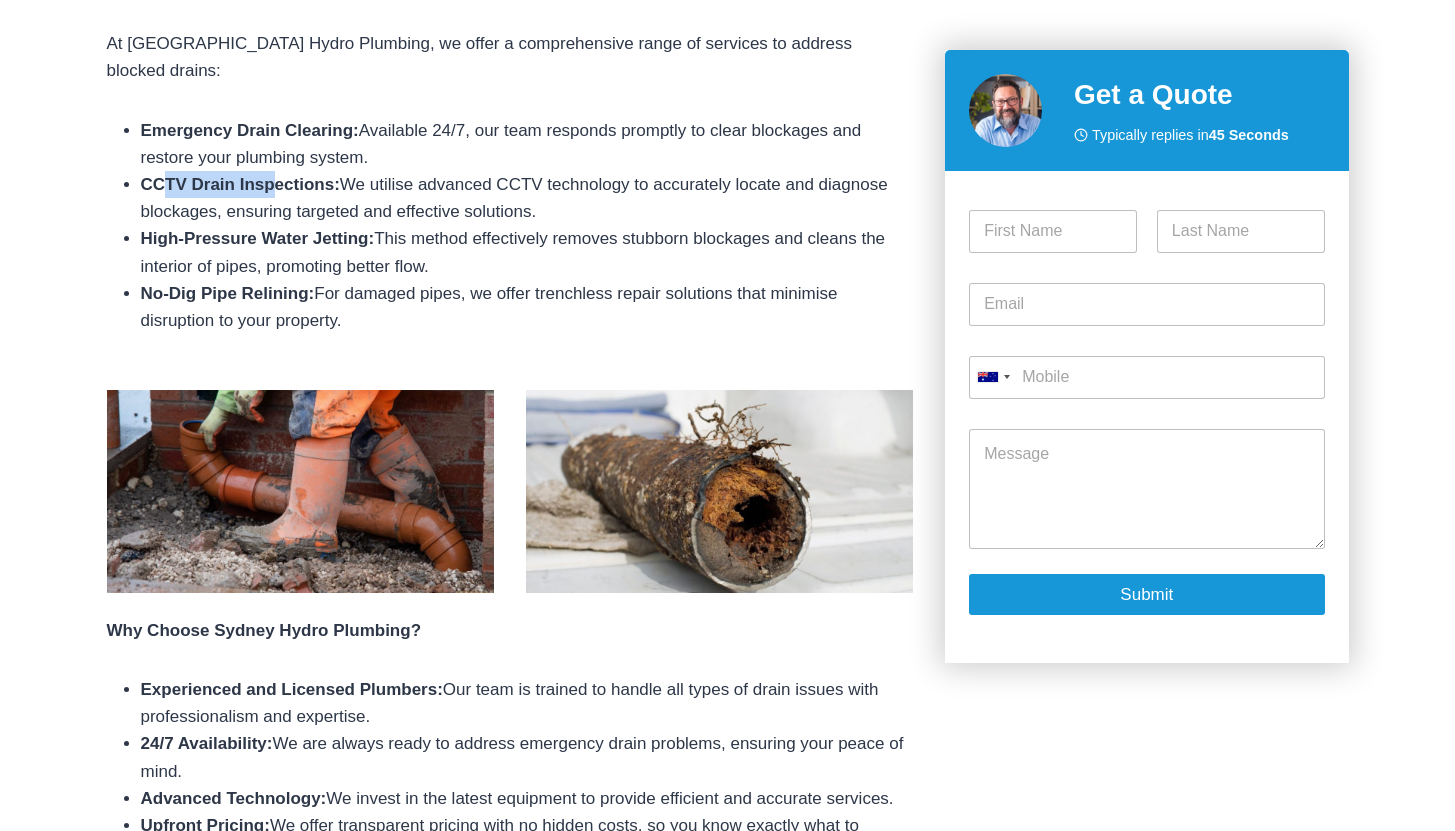 click on "CCTV Drain Inspections:" at bounding box center [240, 184] 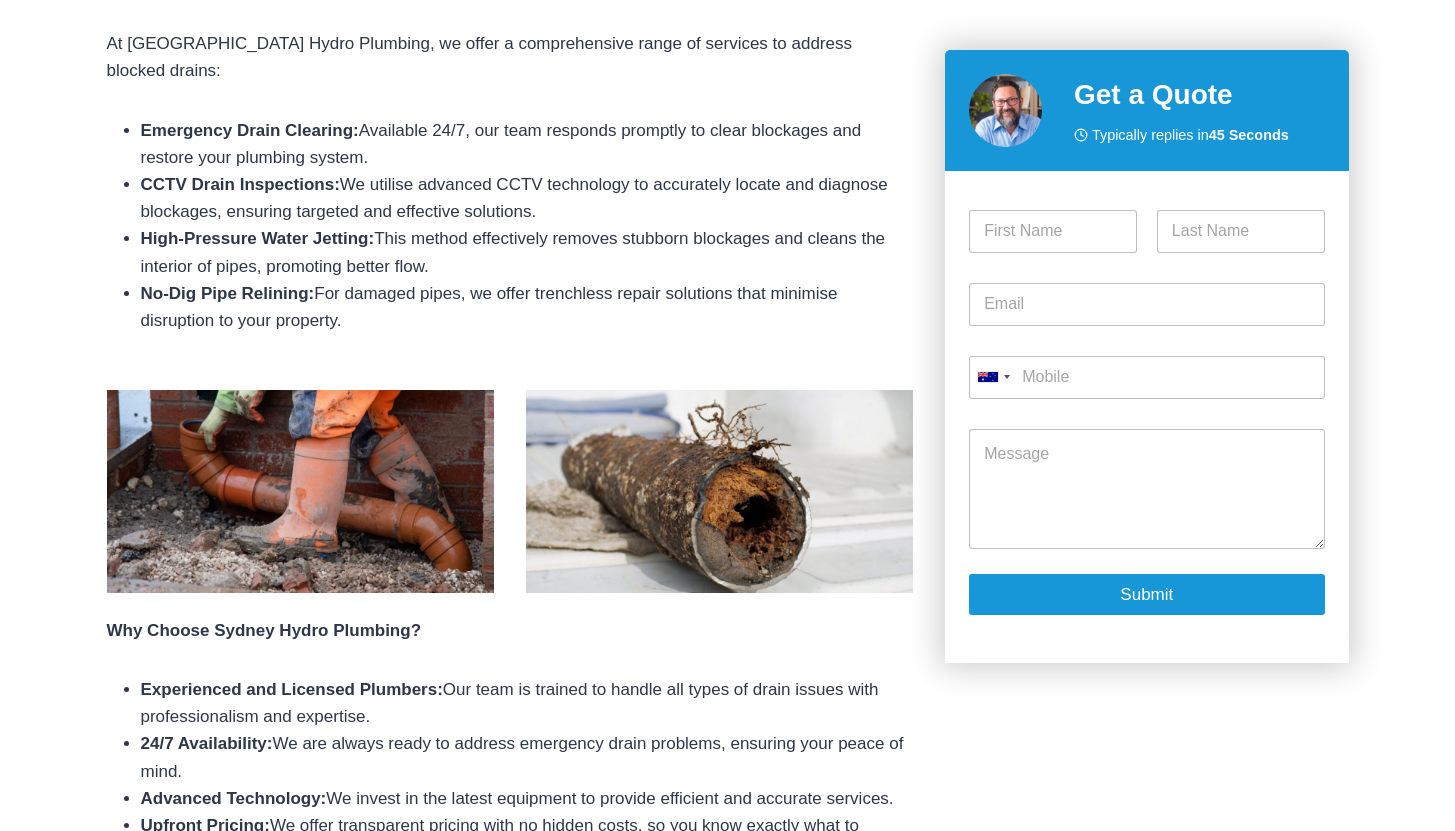 click on "CCTV Drain Inspections:  We utilise advanced CCTV technology to accurately locate and diagnose blockages, ensuring targeted and effective solutions.​" at bounding box center [527, 198] 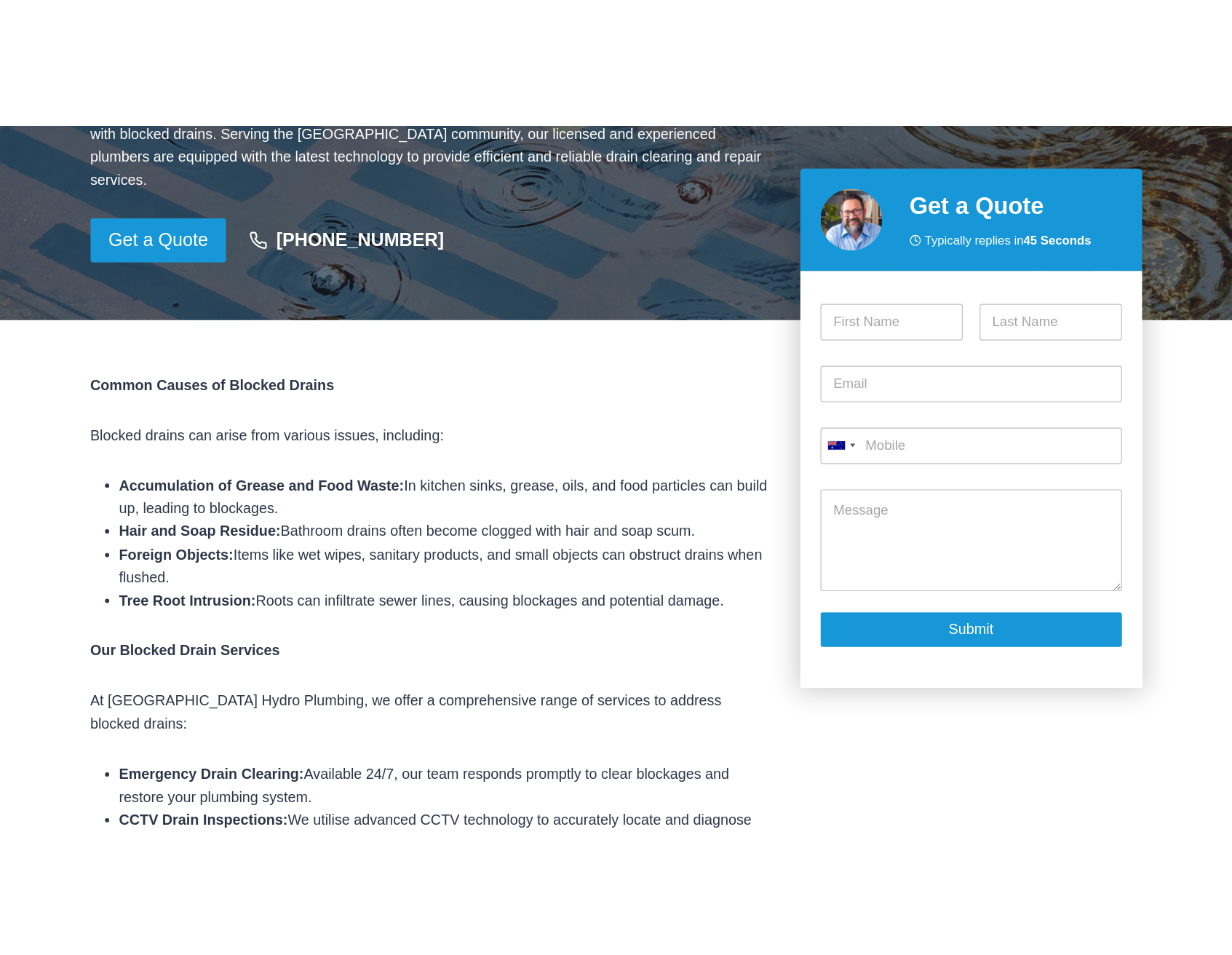 scroll, scrollTop: 0, scrollLeft: 0, axis: both 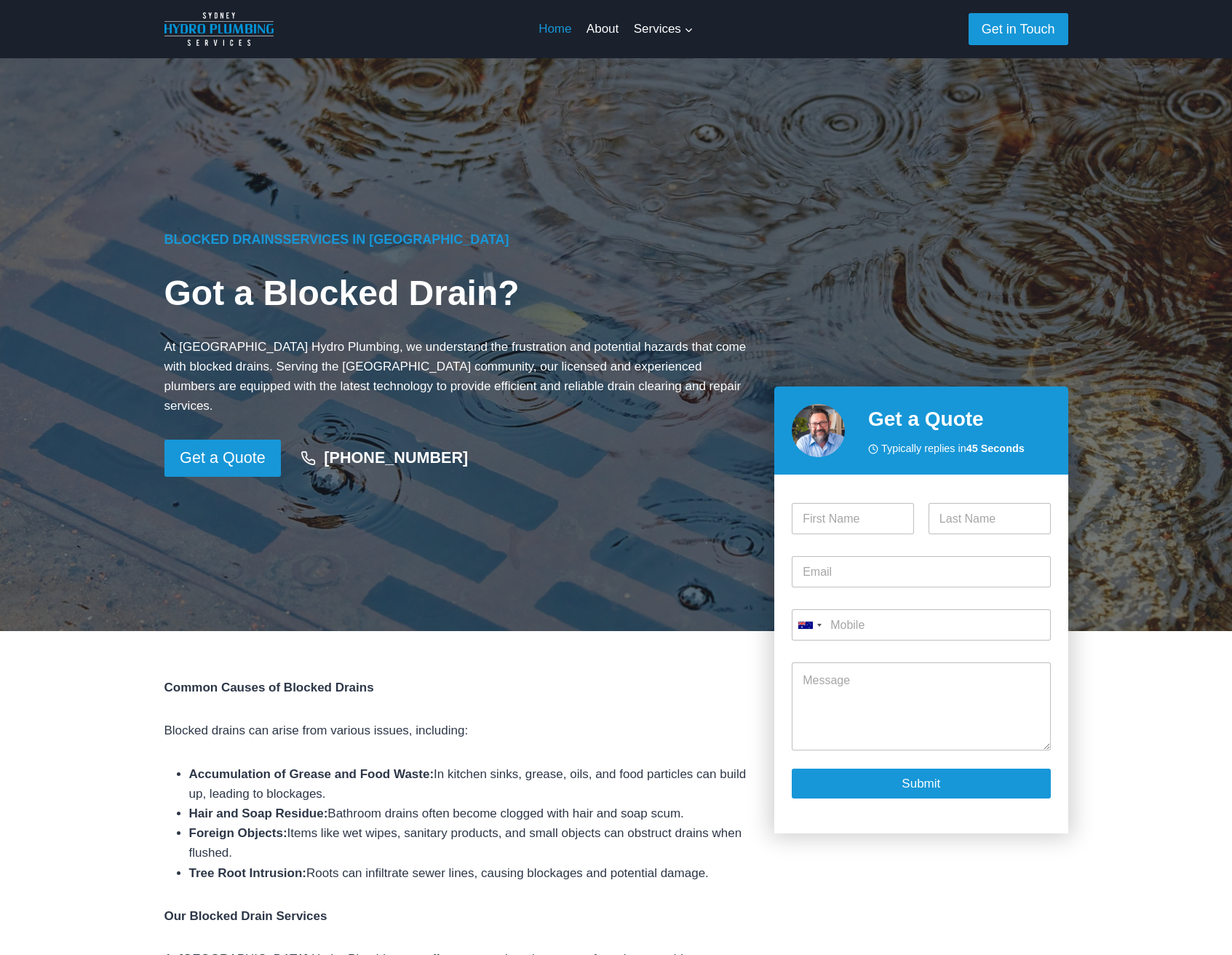 click on "Home" at bounding box center (555, 29) 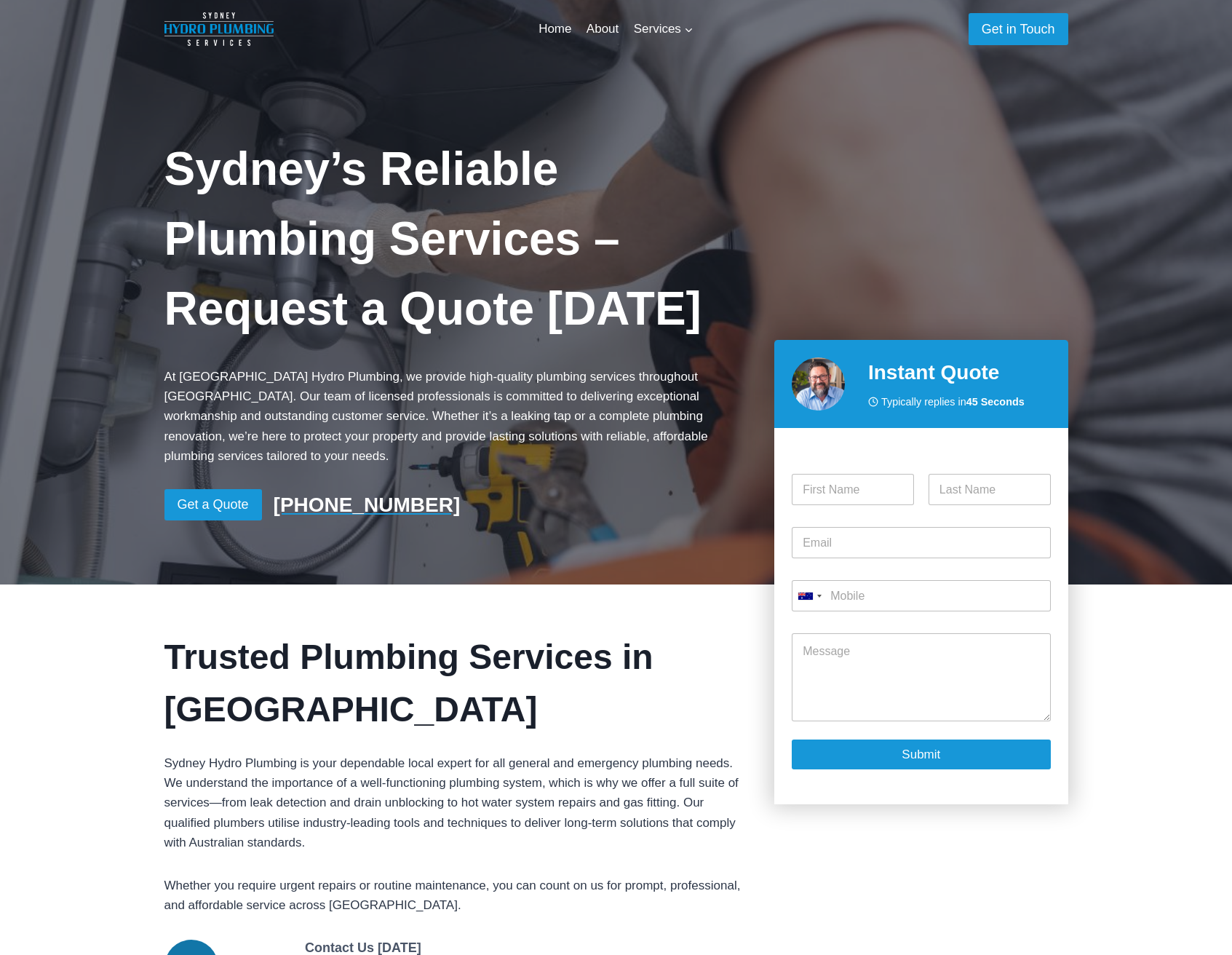 scroll, scrollTop: 0, scrollLeft: 0, axis: both 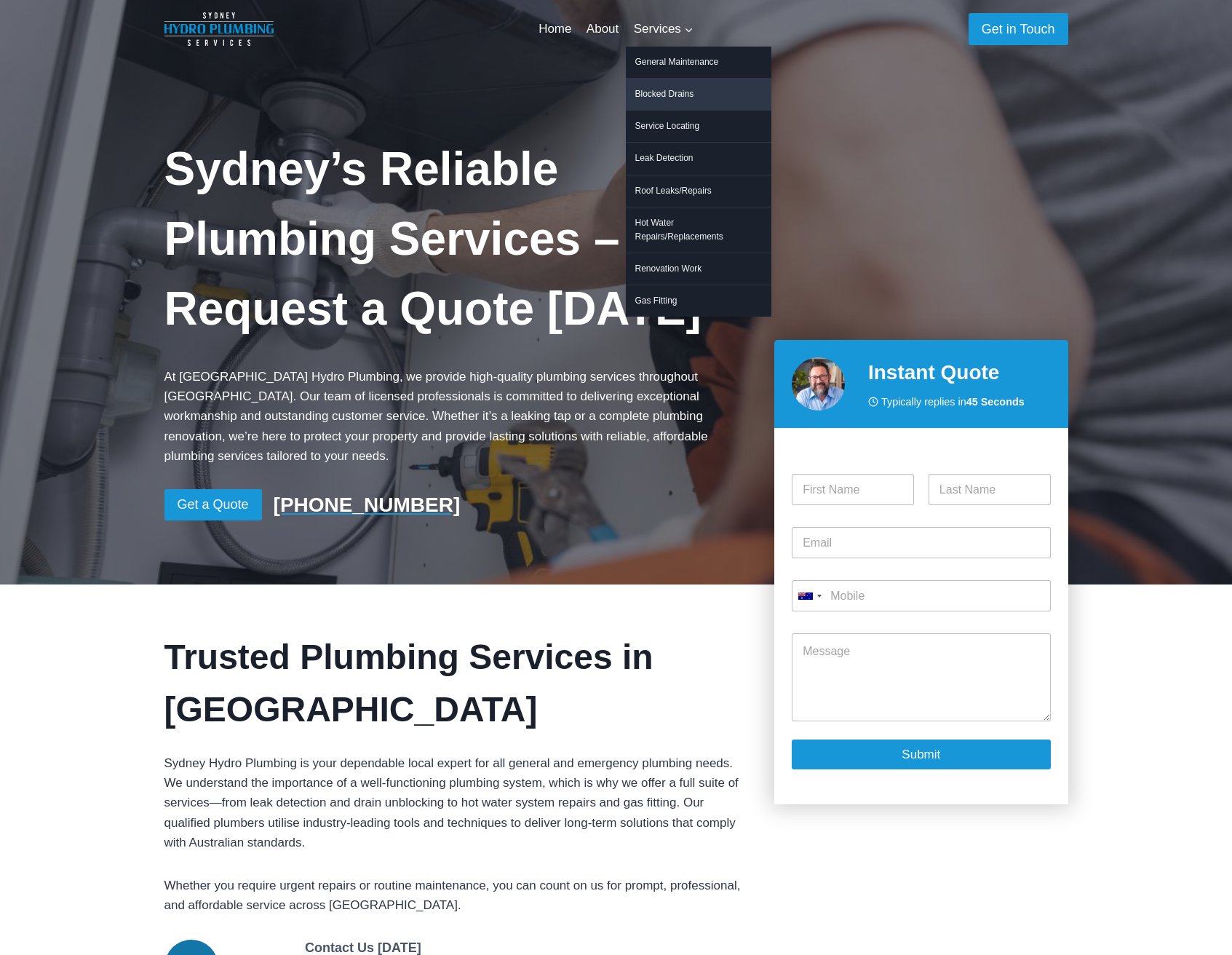 click on "Blocked Drains" at bounding box center (699, 94) 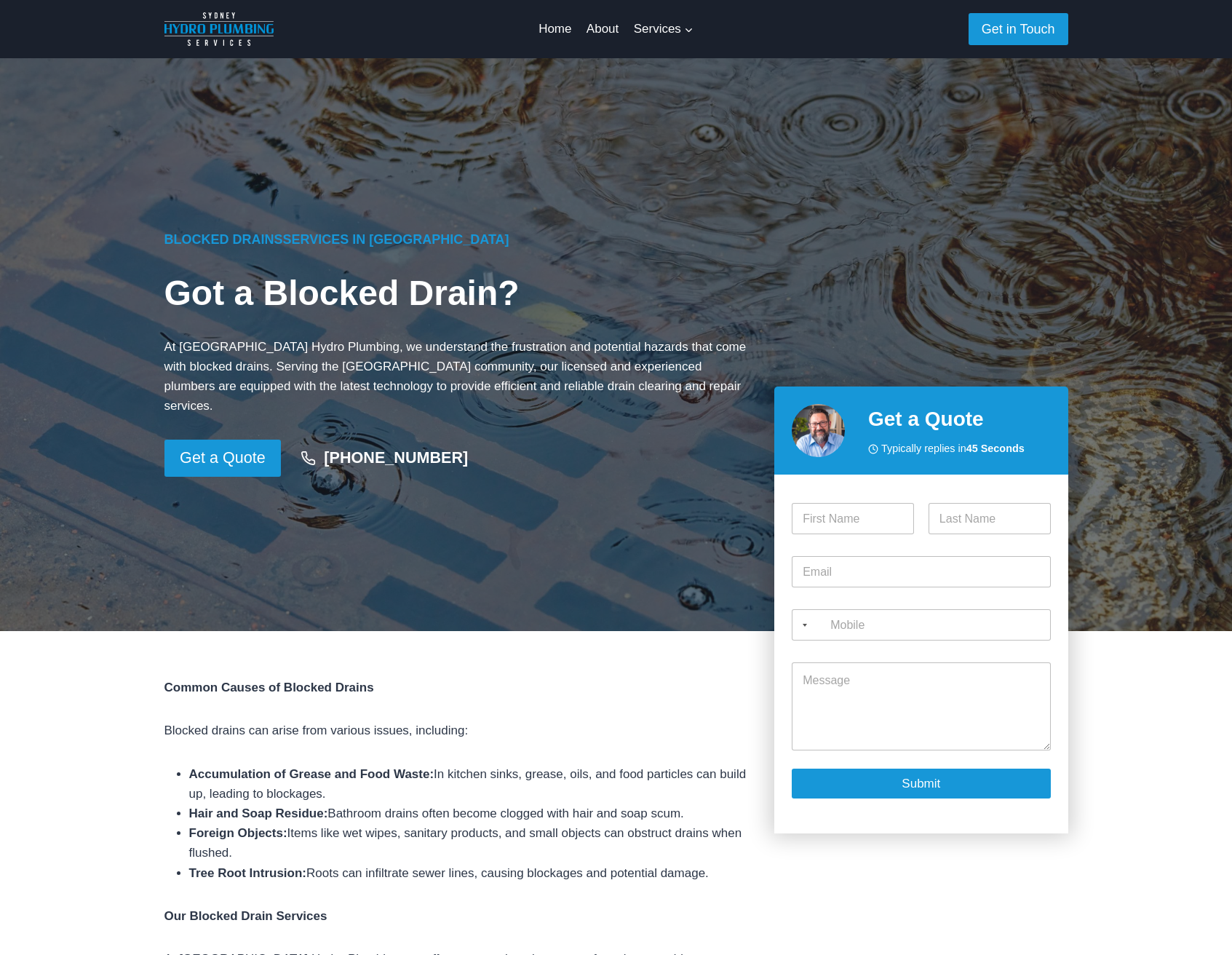 scroll, scrollTop: 0, scrollLeft: 0, axis: both 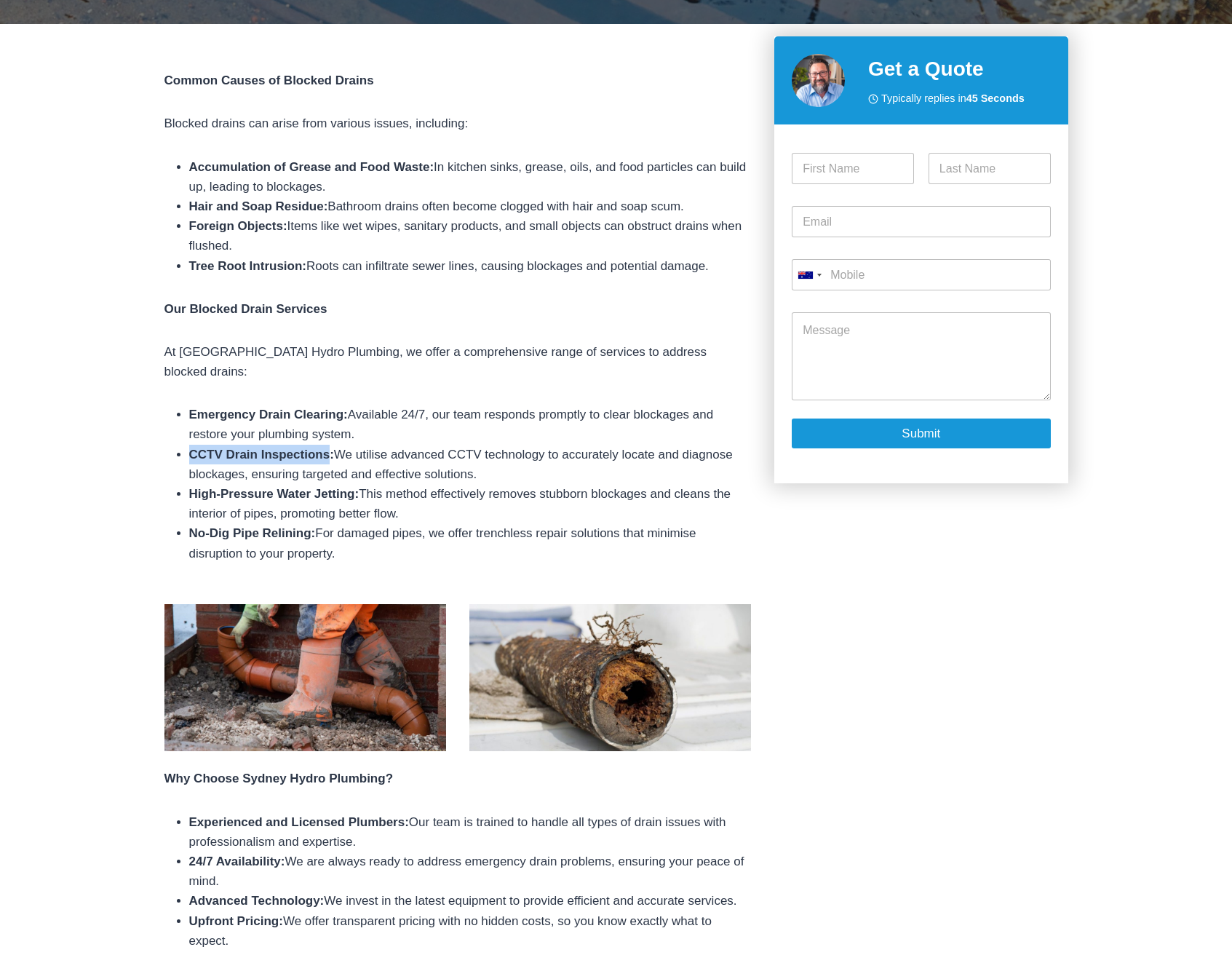 drag, startPoint x: 329, startPoint y: 435, endPoint x: 160, endPoint y: 435, distance: 169 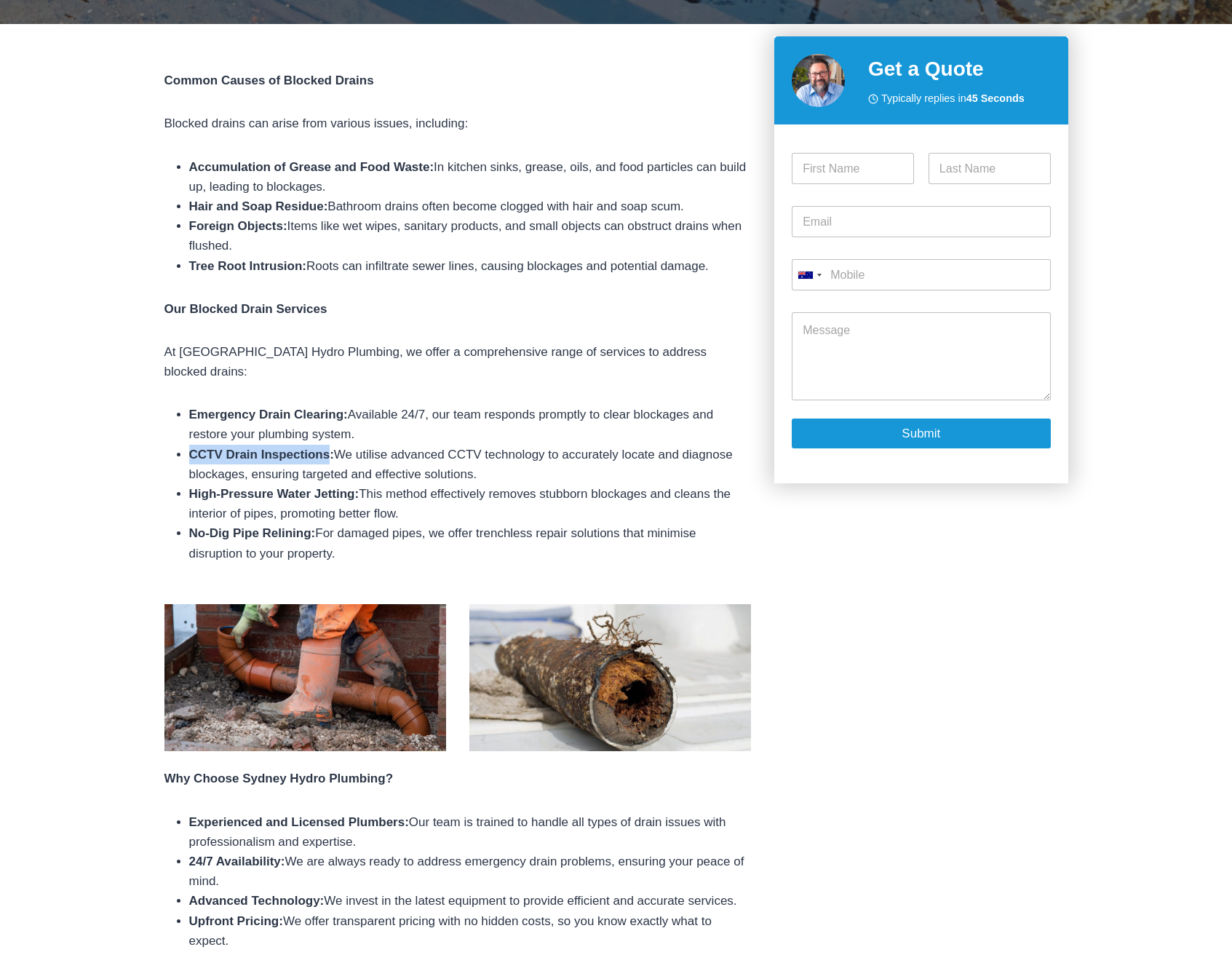 scroll, scrollTop: 0, scrollLeft: 0, axis: both 